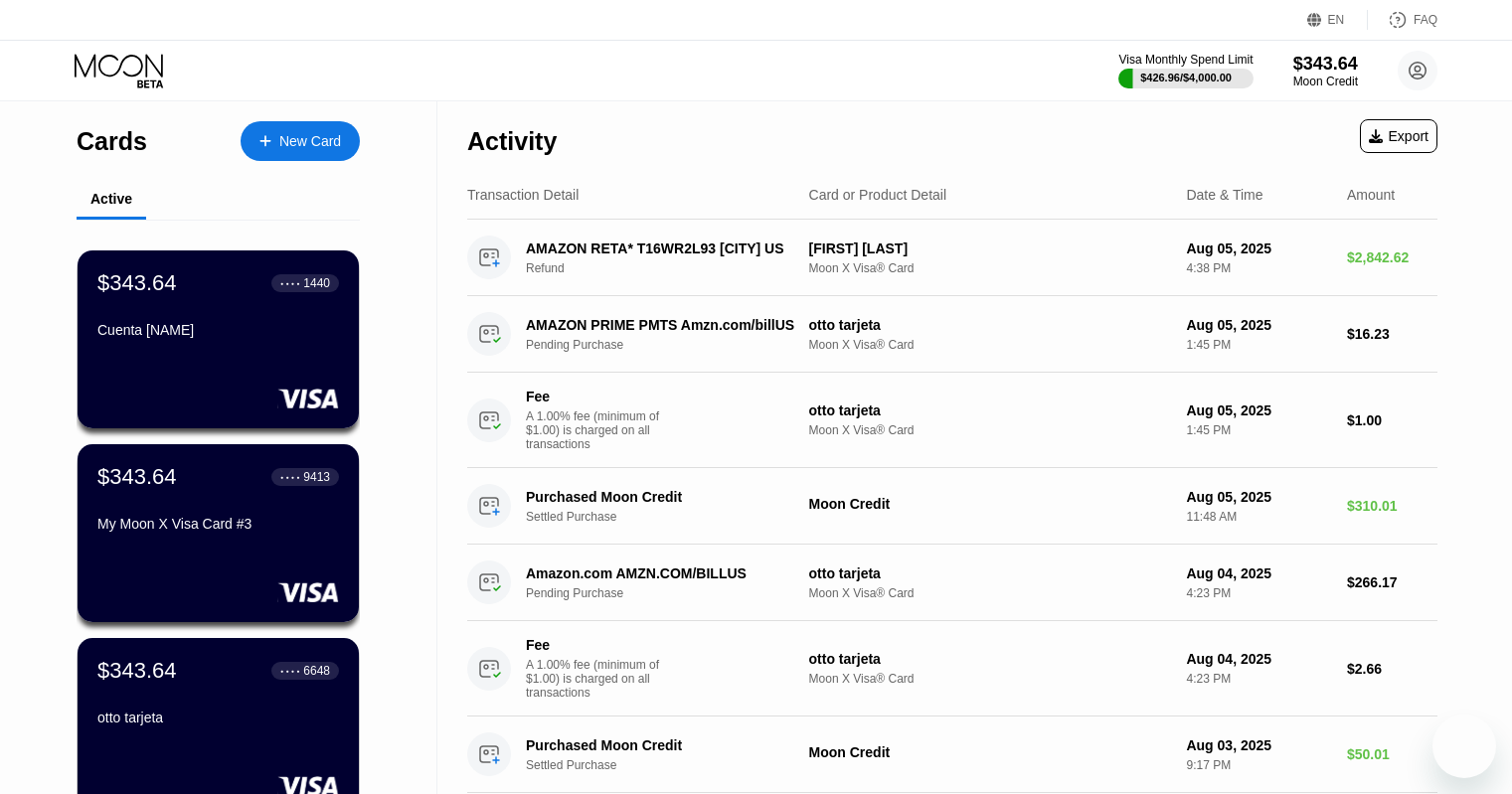 scroll, scrollTop: 0, scrollLeft: 0, axis: both 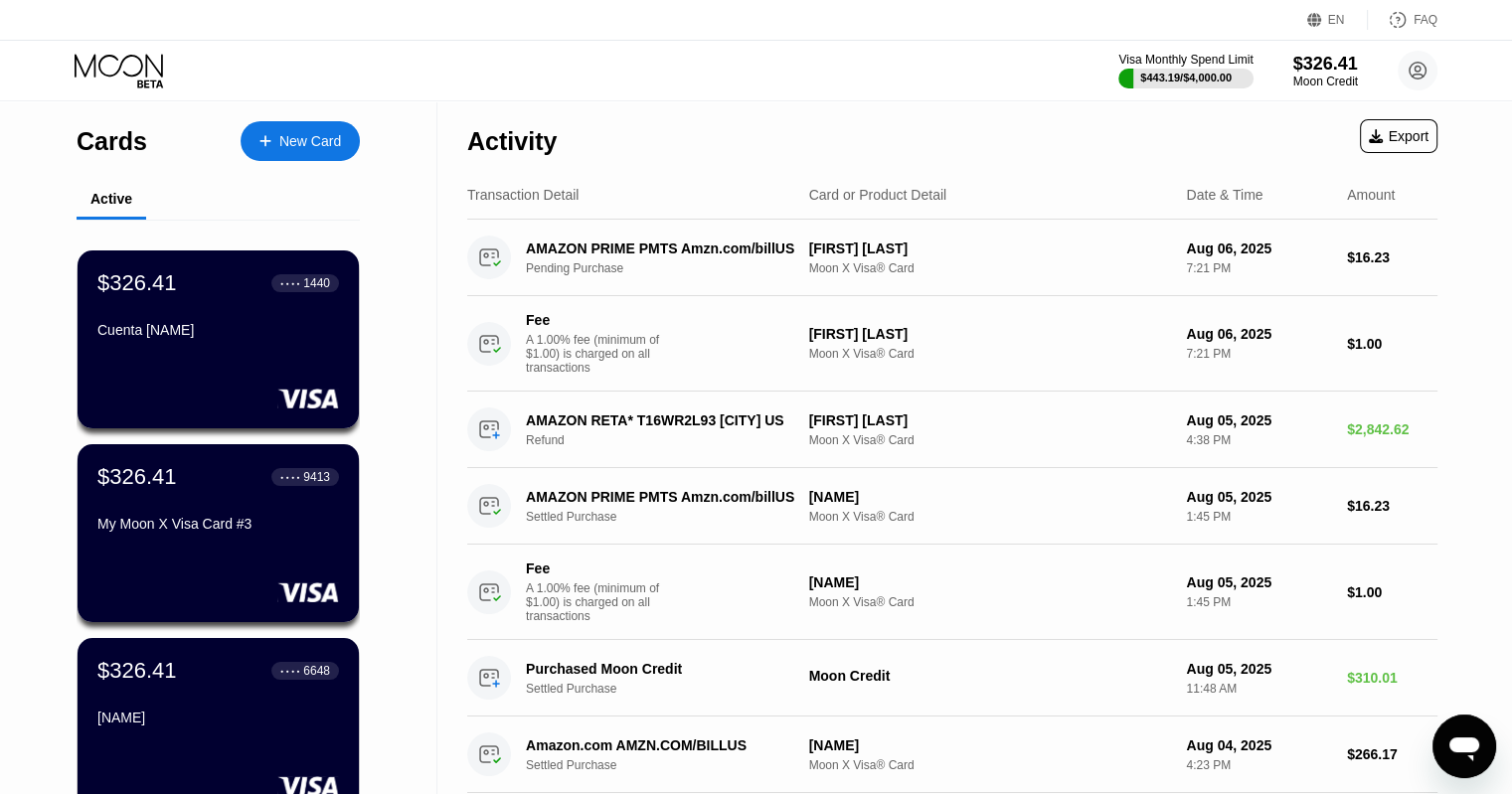 click on "Cards    New Card Active $326.41 ● ● ● ● 1440 Cuenta freddy $326.41 ● ● ● ● 9413 My Moon X Visa Card #3 $326.41 ● ● ● ● 6648 otto tarjeta $326.41 ● ● ● ● 2029 Loren salmon" at bounding box center (219, 1103) 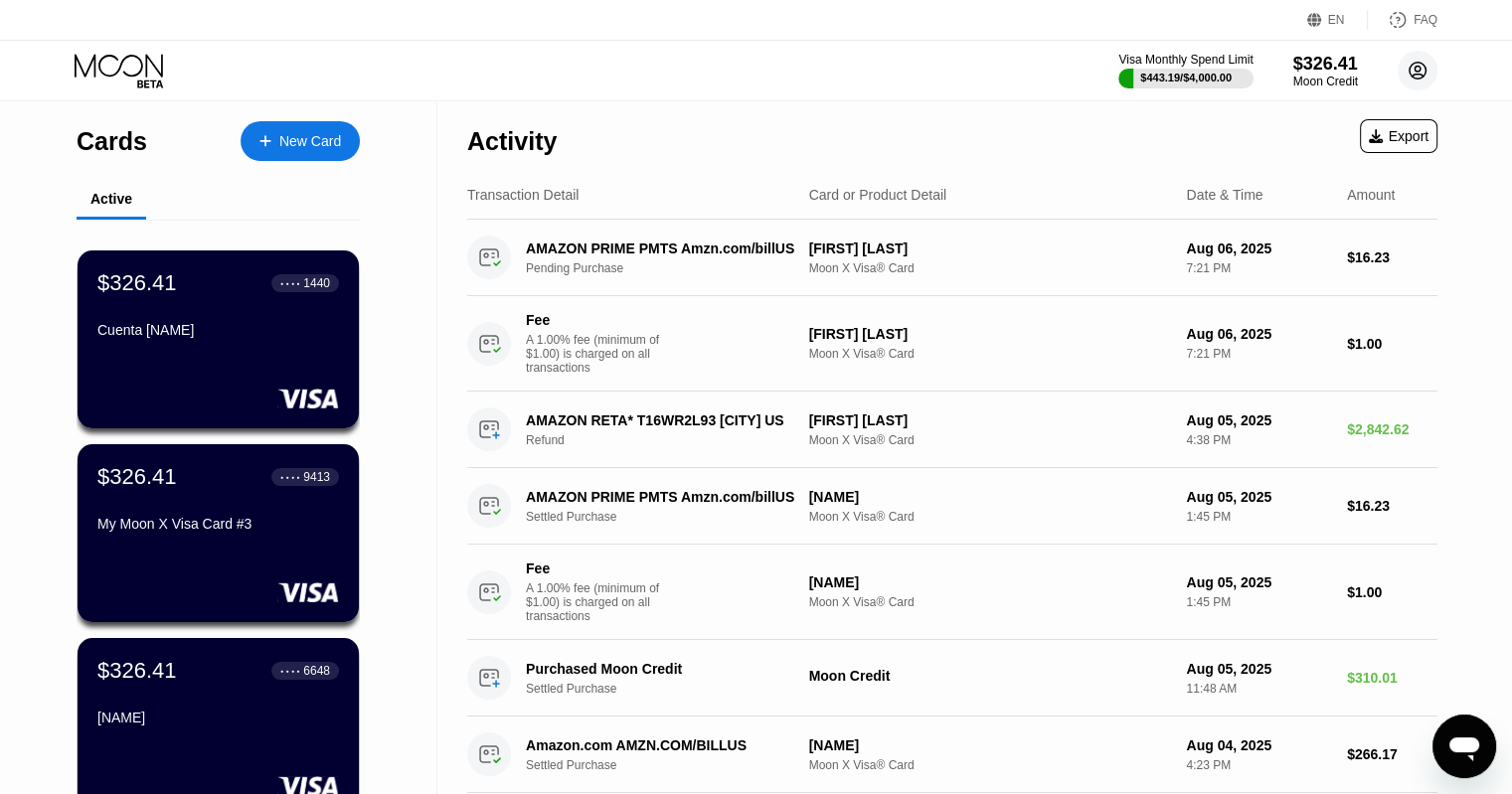 click 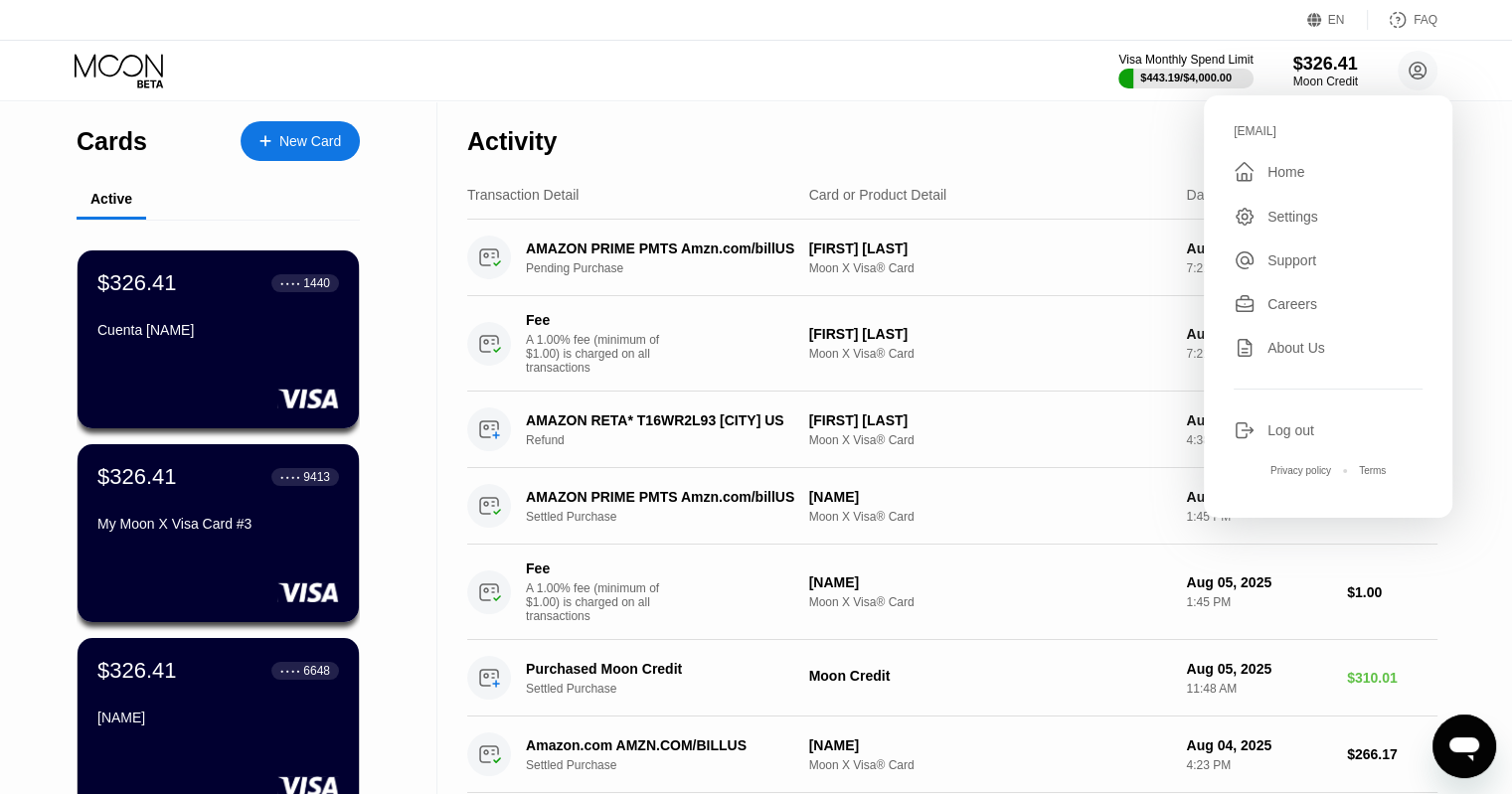 click on "Log out" at bounding box center (1290, 430) 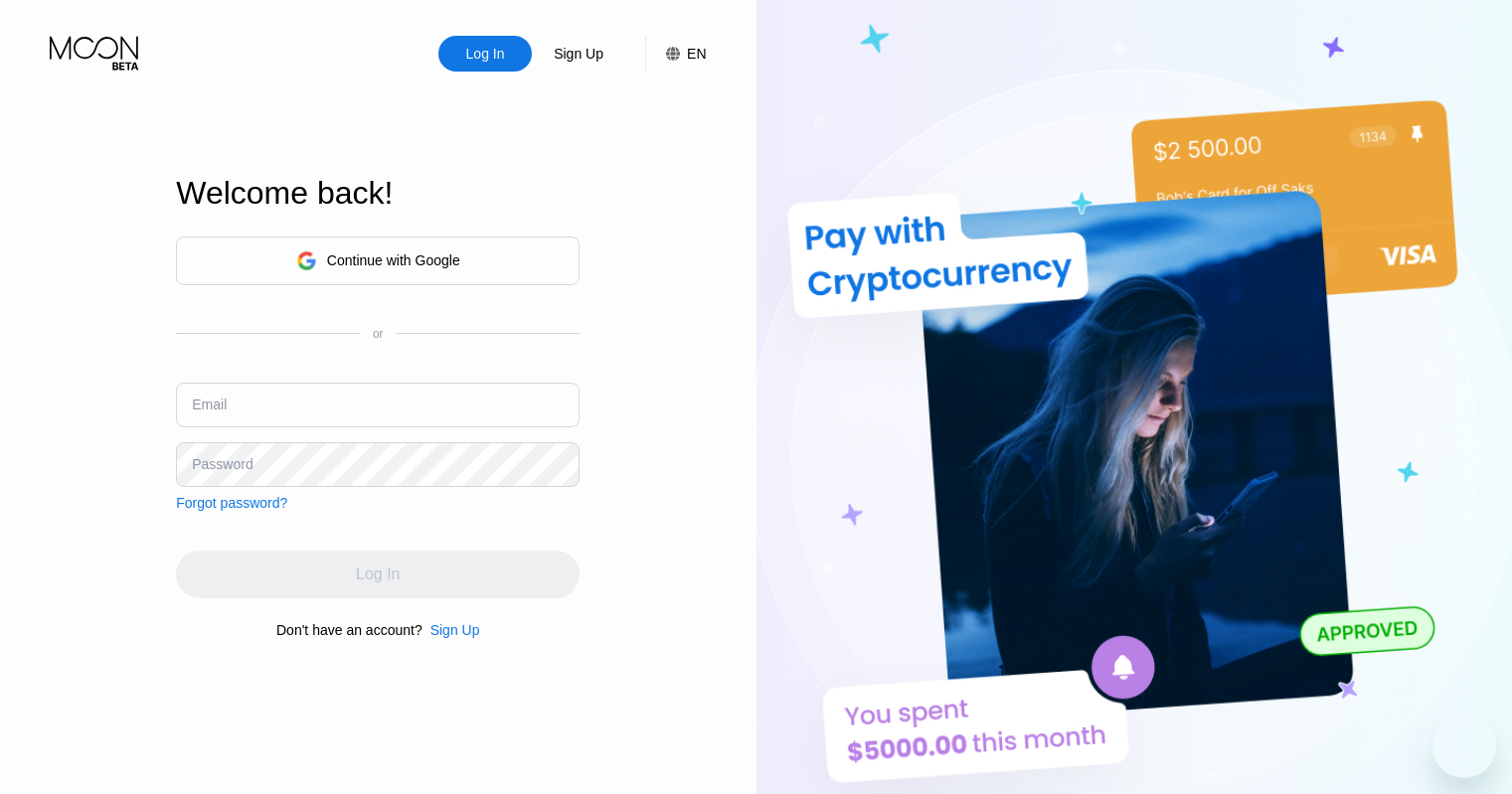 scroll, scrollTop: 0, scrollLeft: 0, axis: both 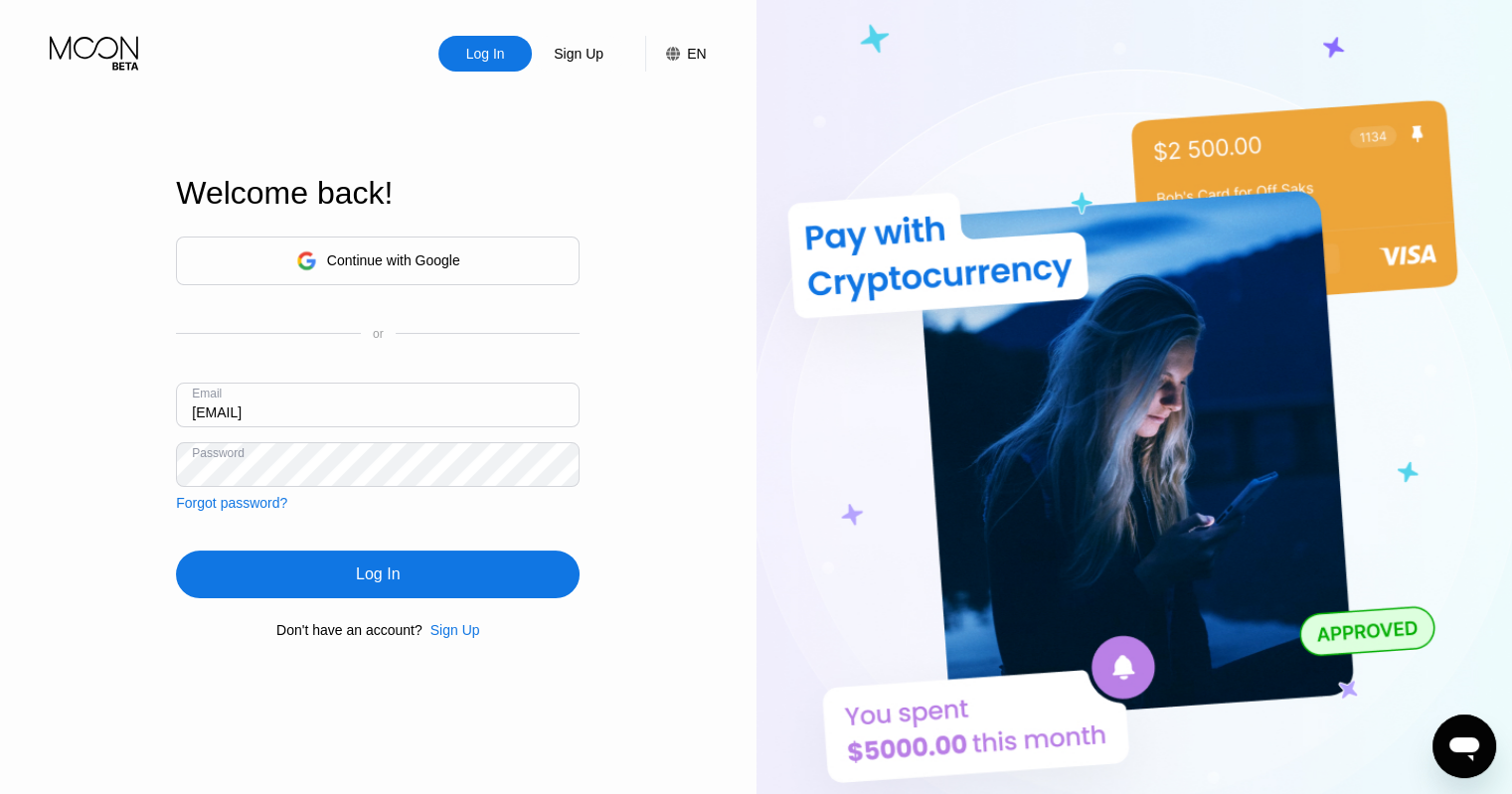 drag, startPoint x: 406, startPoint y: 413, endPoint x: 34, endPoint y: 363, distance: 375.34517 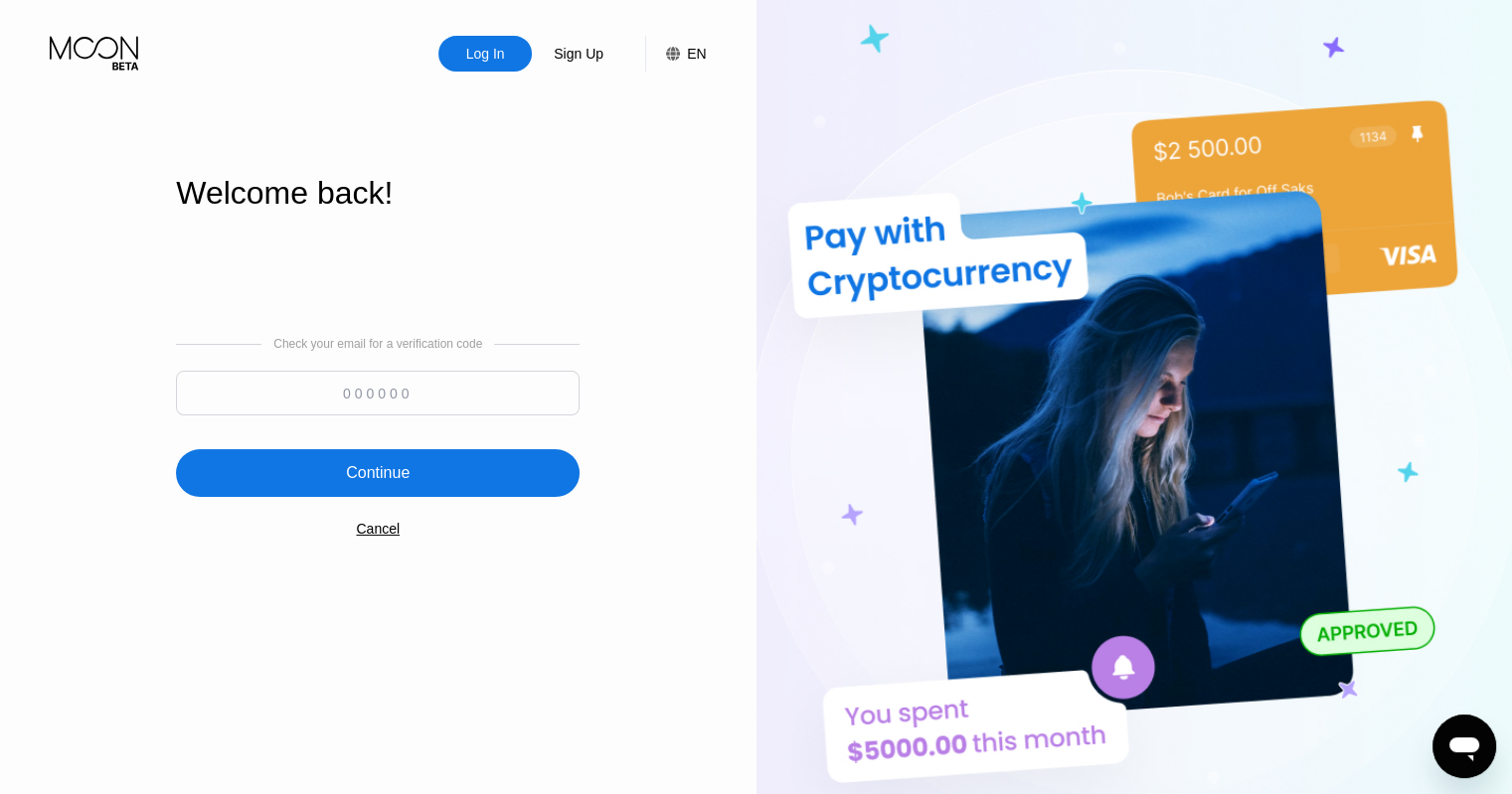 click at bounding box center [378, 393] 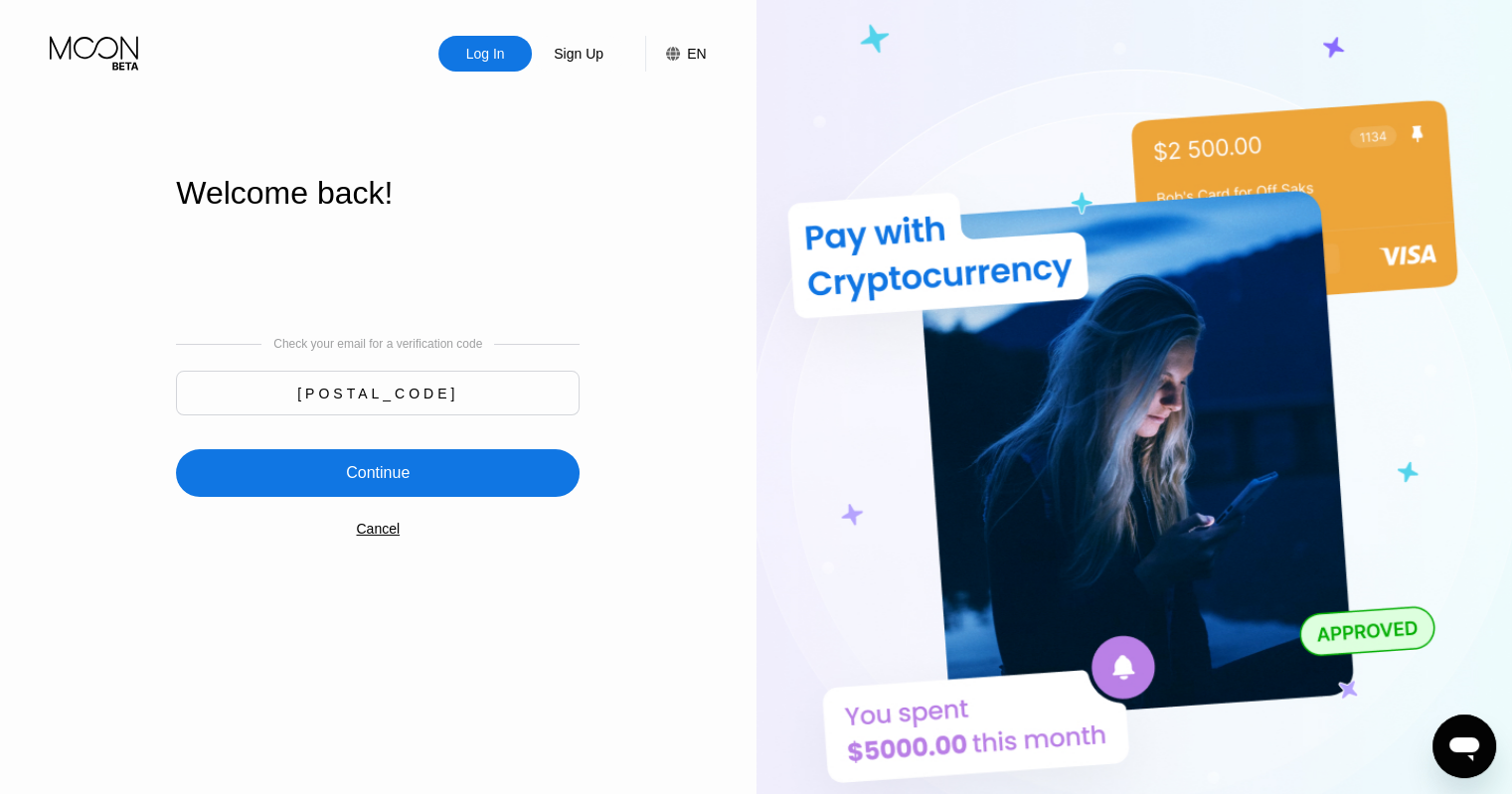 type on "[POSTAL_CODE]" 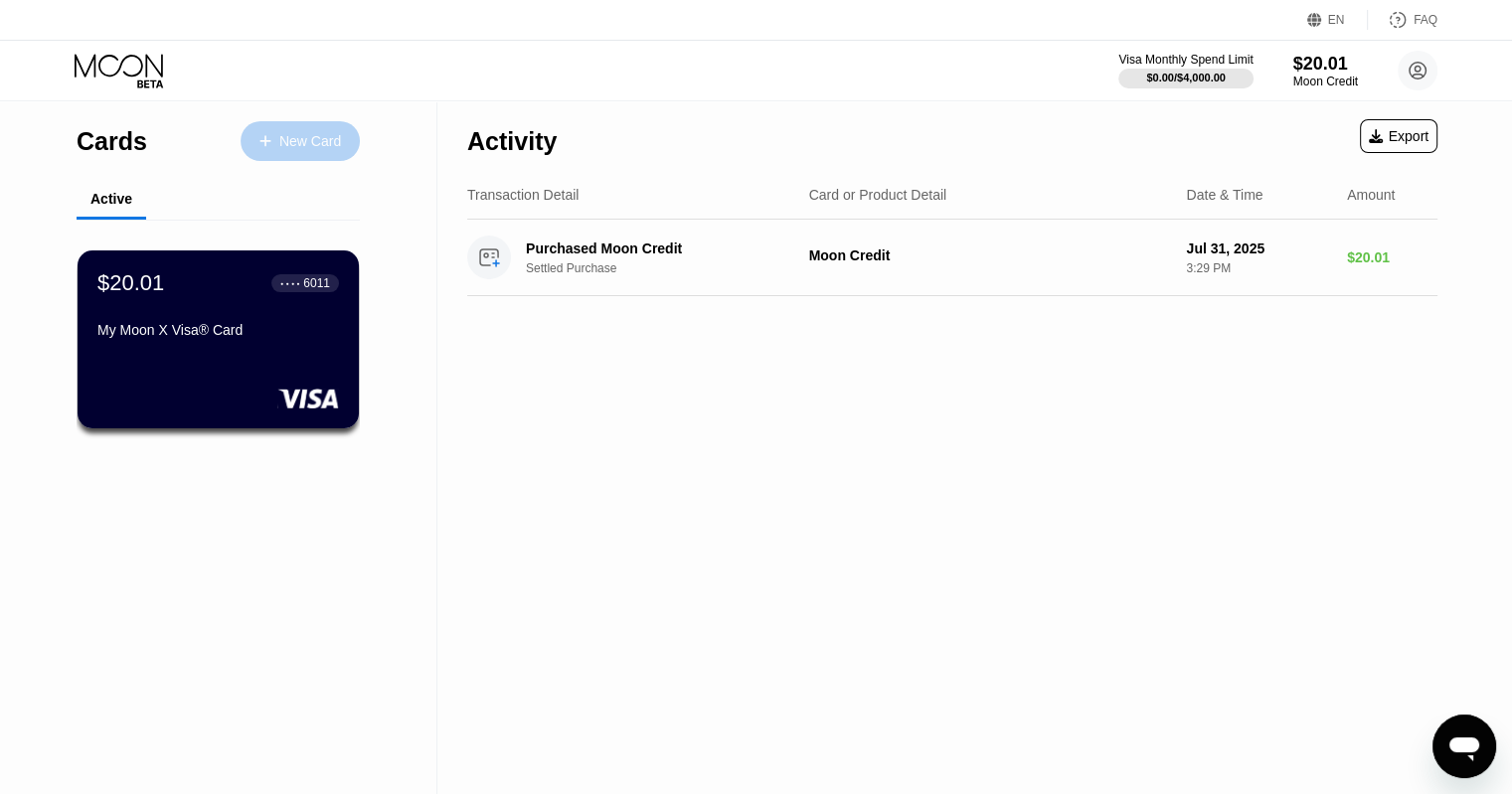 click on "New Card" at bounding box center [310, 141] 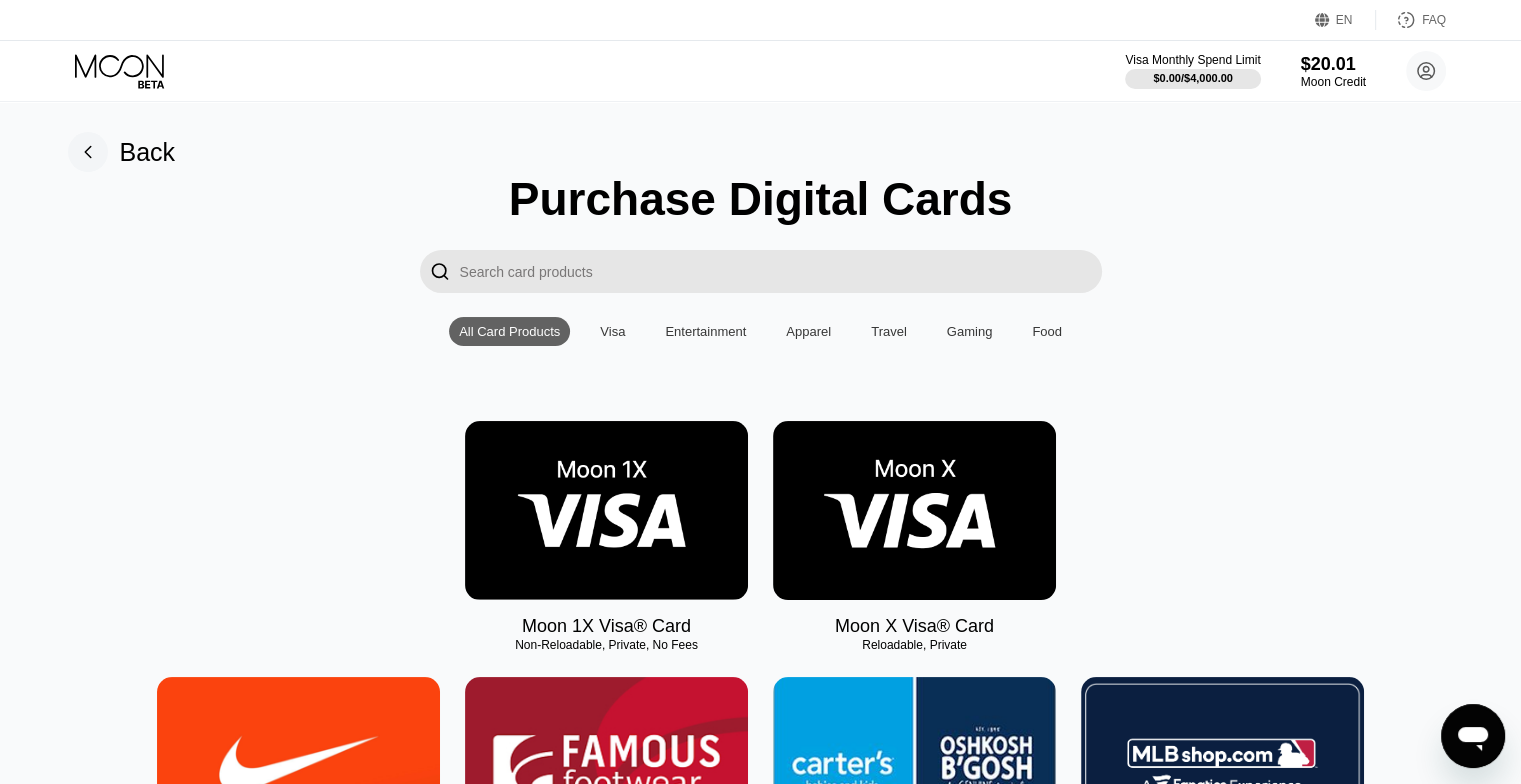 click at bounding box center [914, 510] 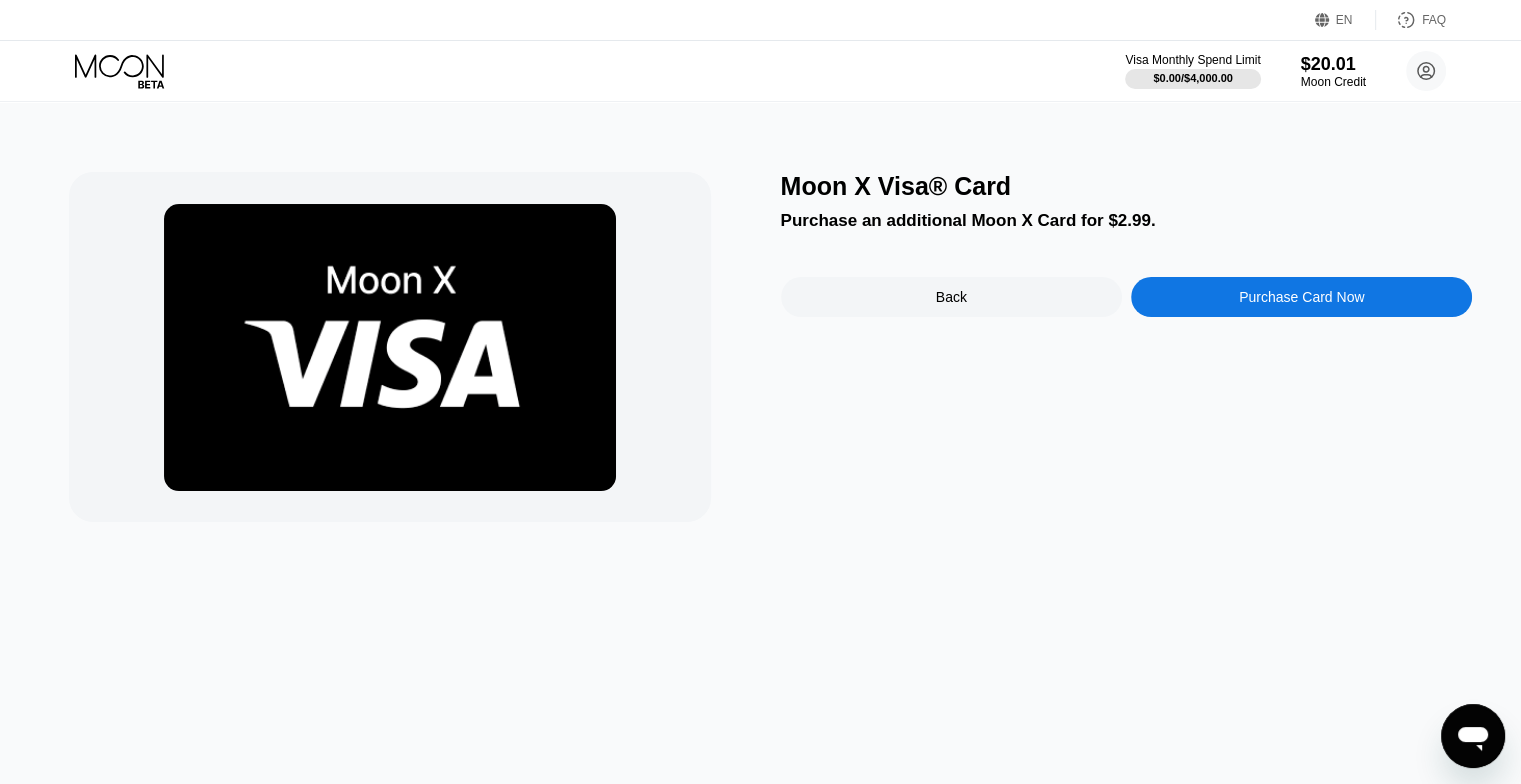 click on "Purchase Card Now" at bounding box center (1301, 297) 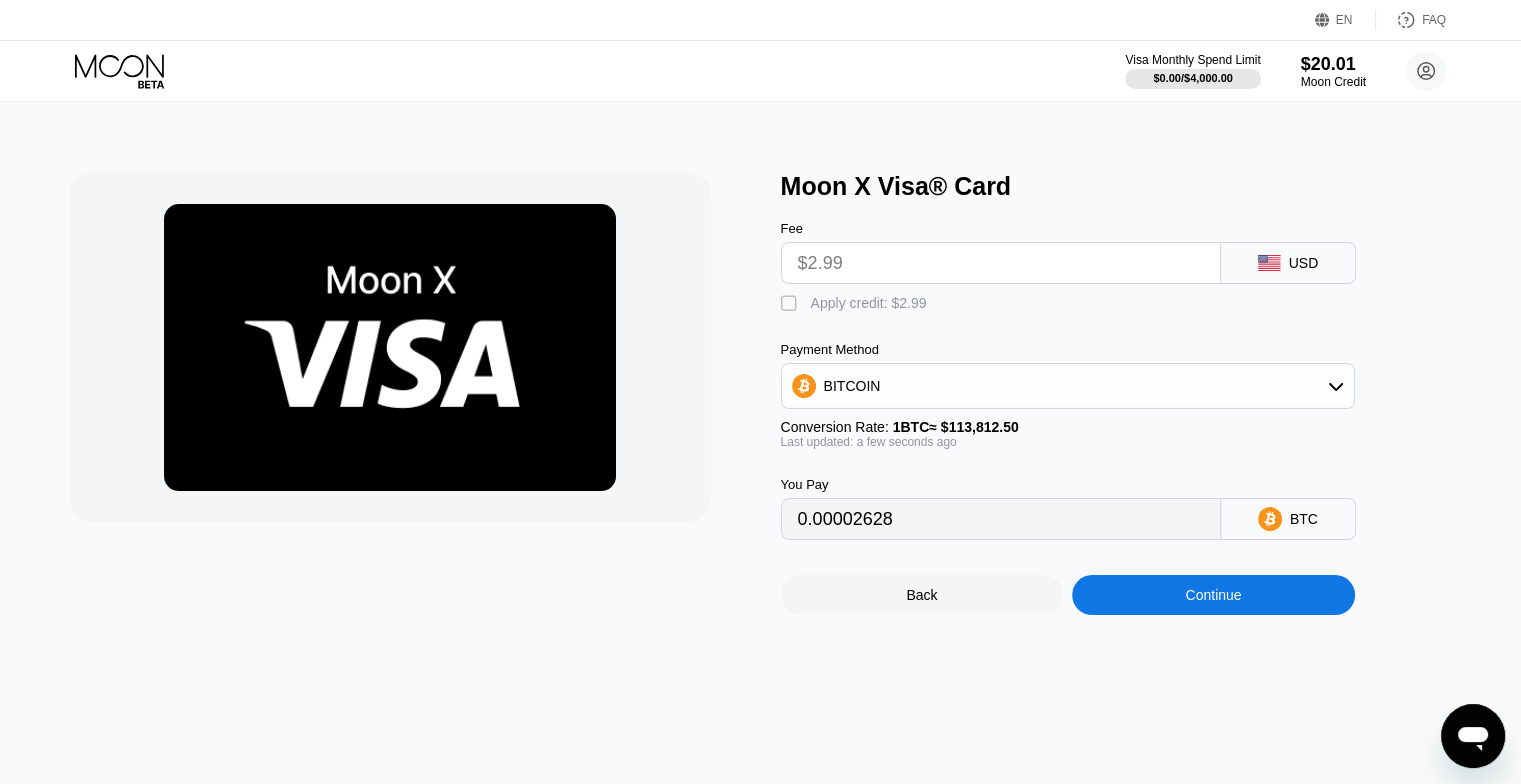 click on "Apply credit: $2.99" at bounding box center [869, 303] 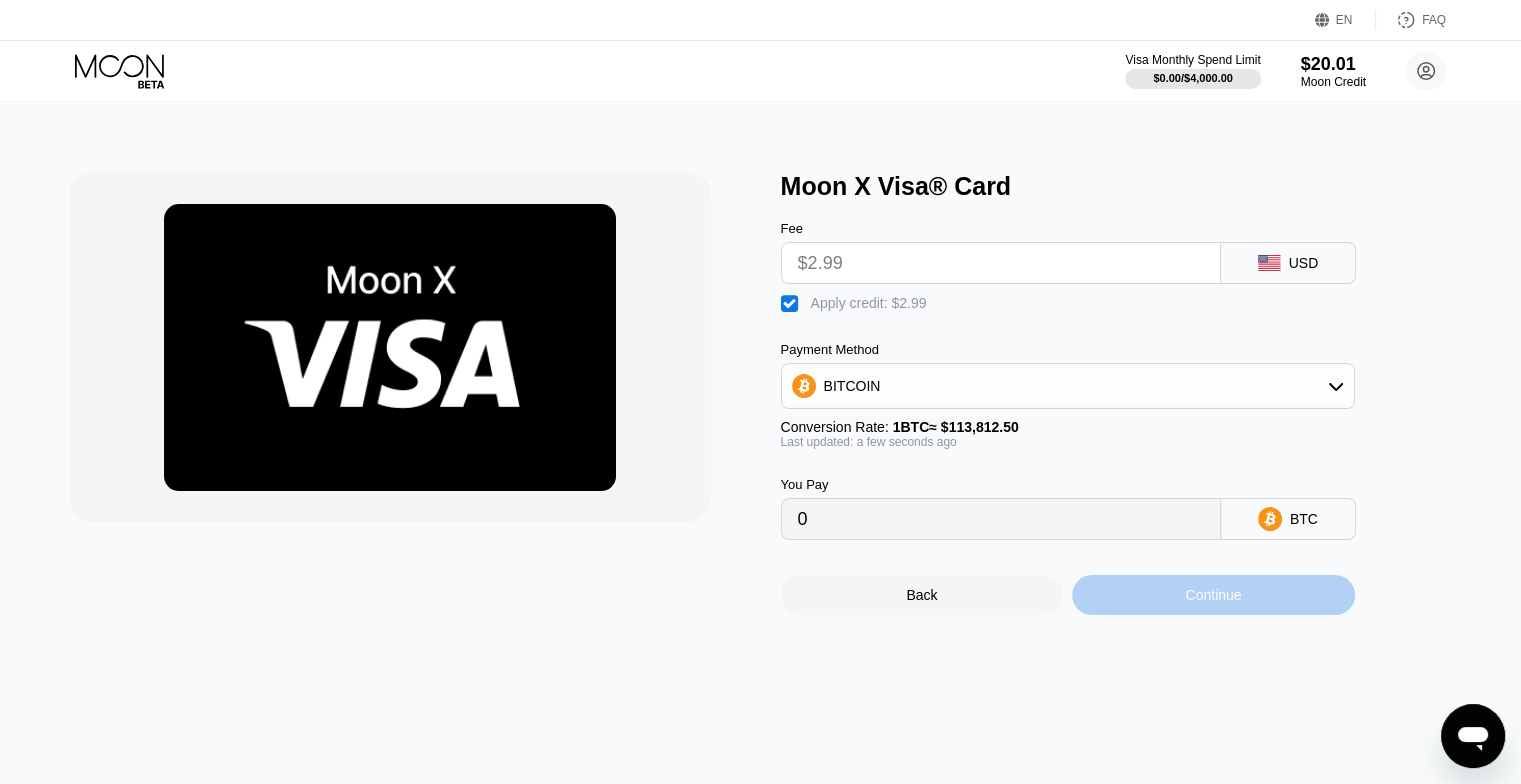 click on "Continue" at bounding box center [1213, 595] 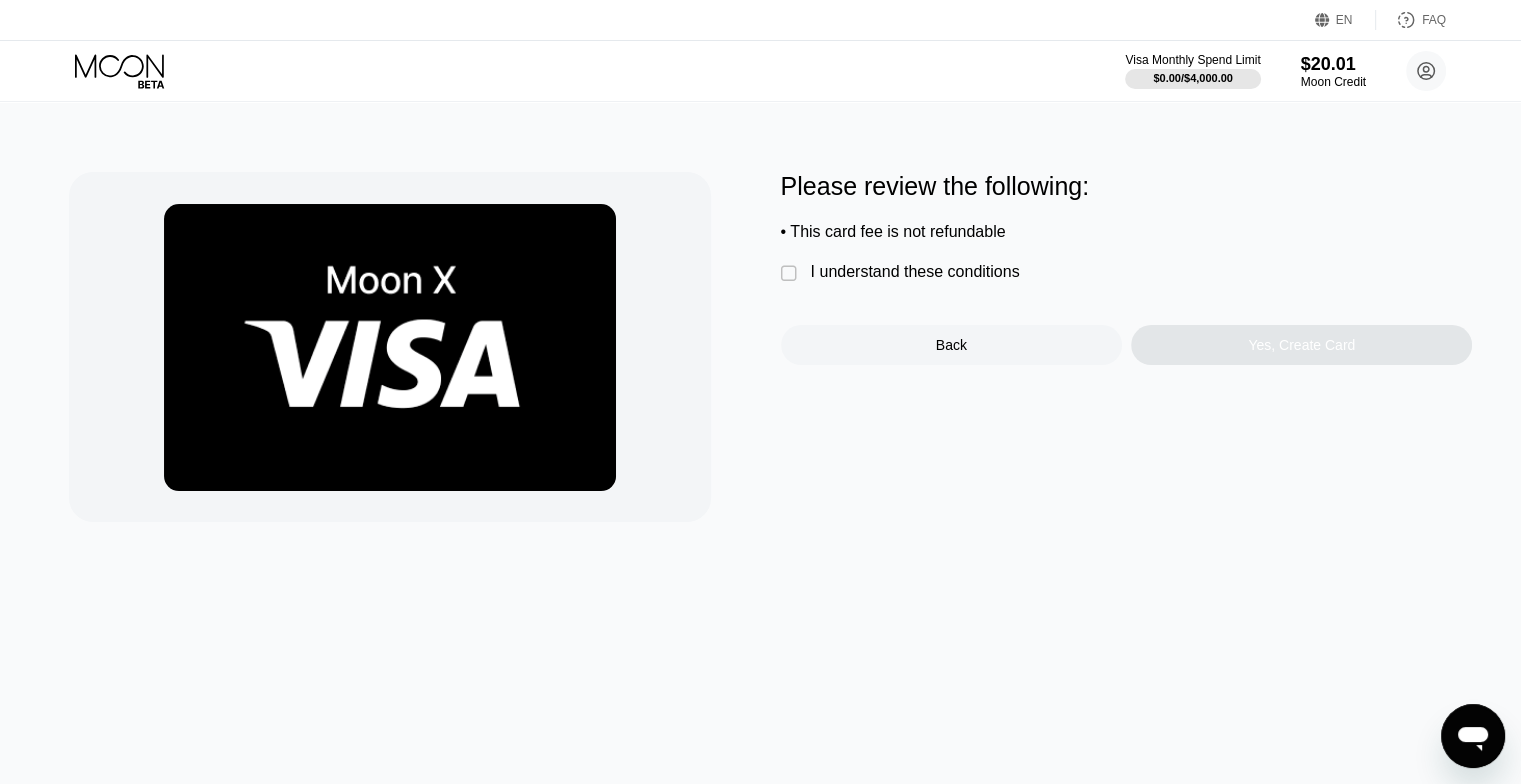 click on "I understand these conditions" at bounding box center (915, 272) 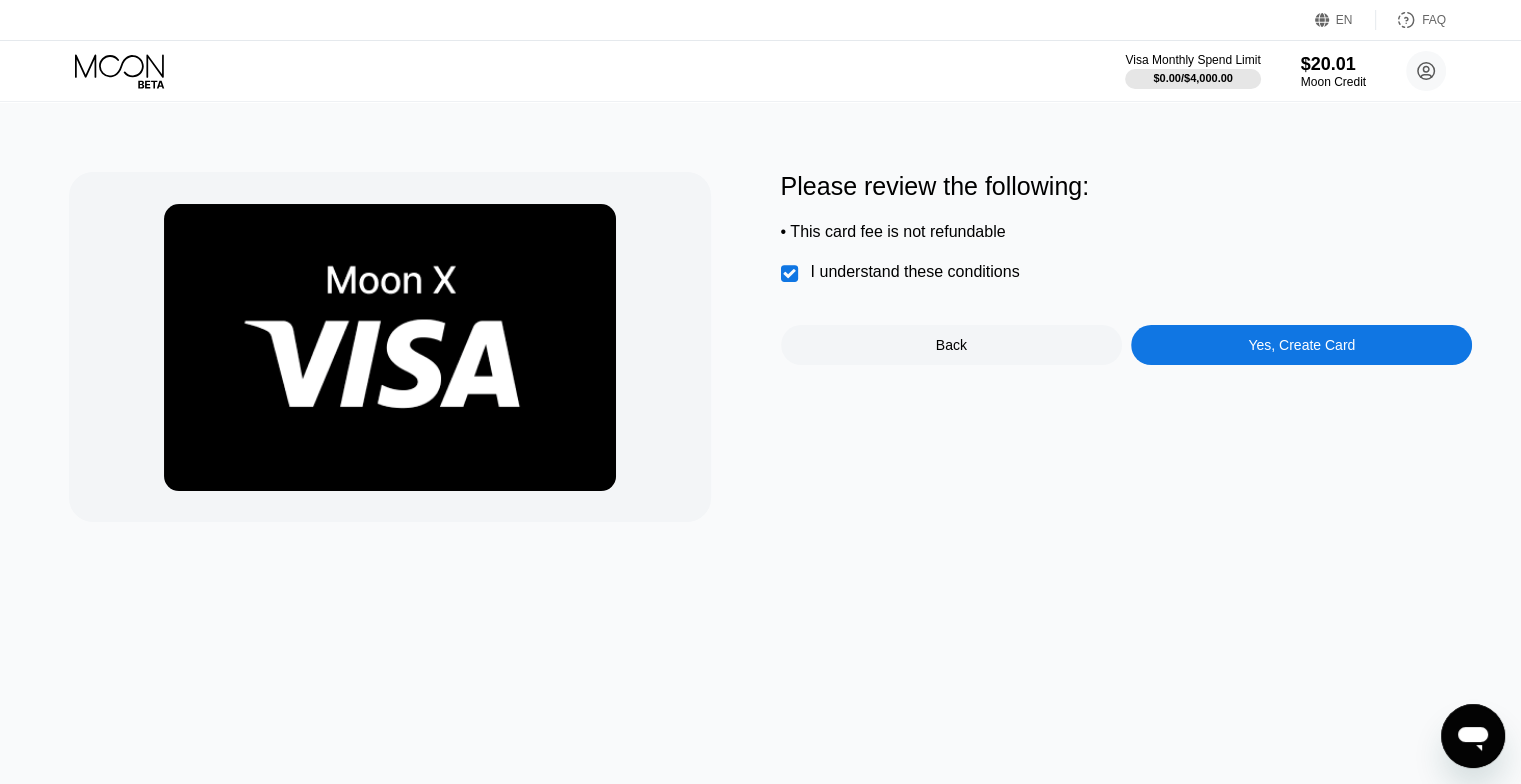 click on "Yes, Create Card" at bounding box center (1301, 345) 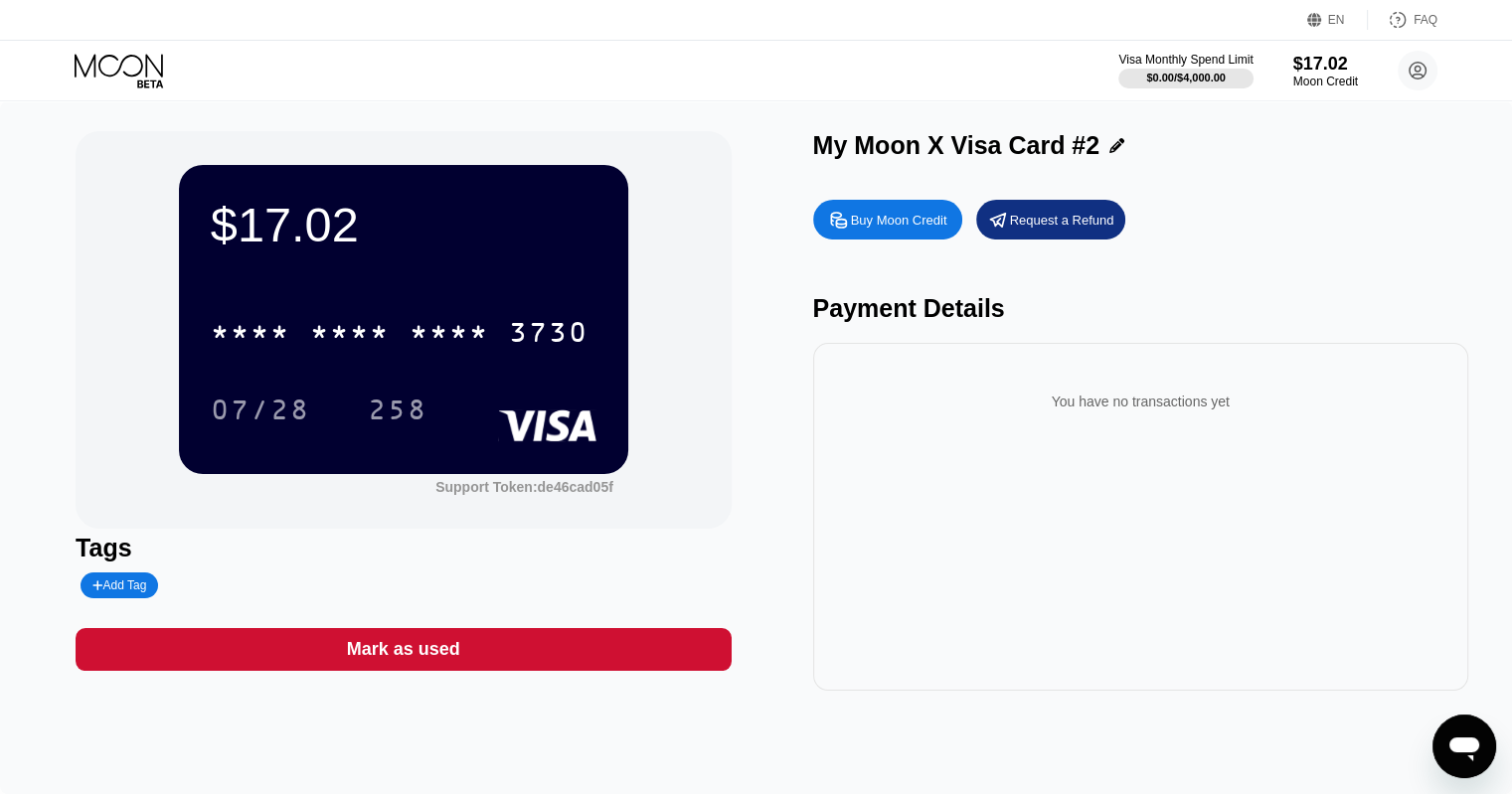 click 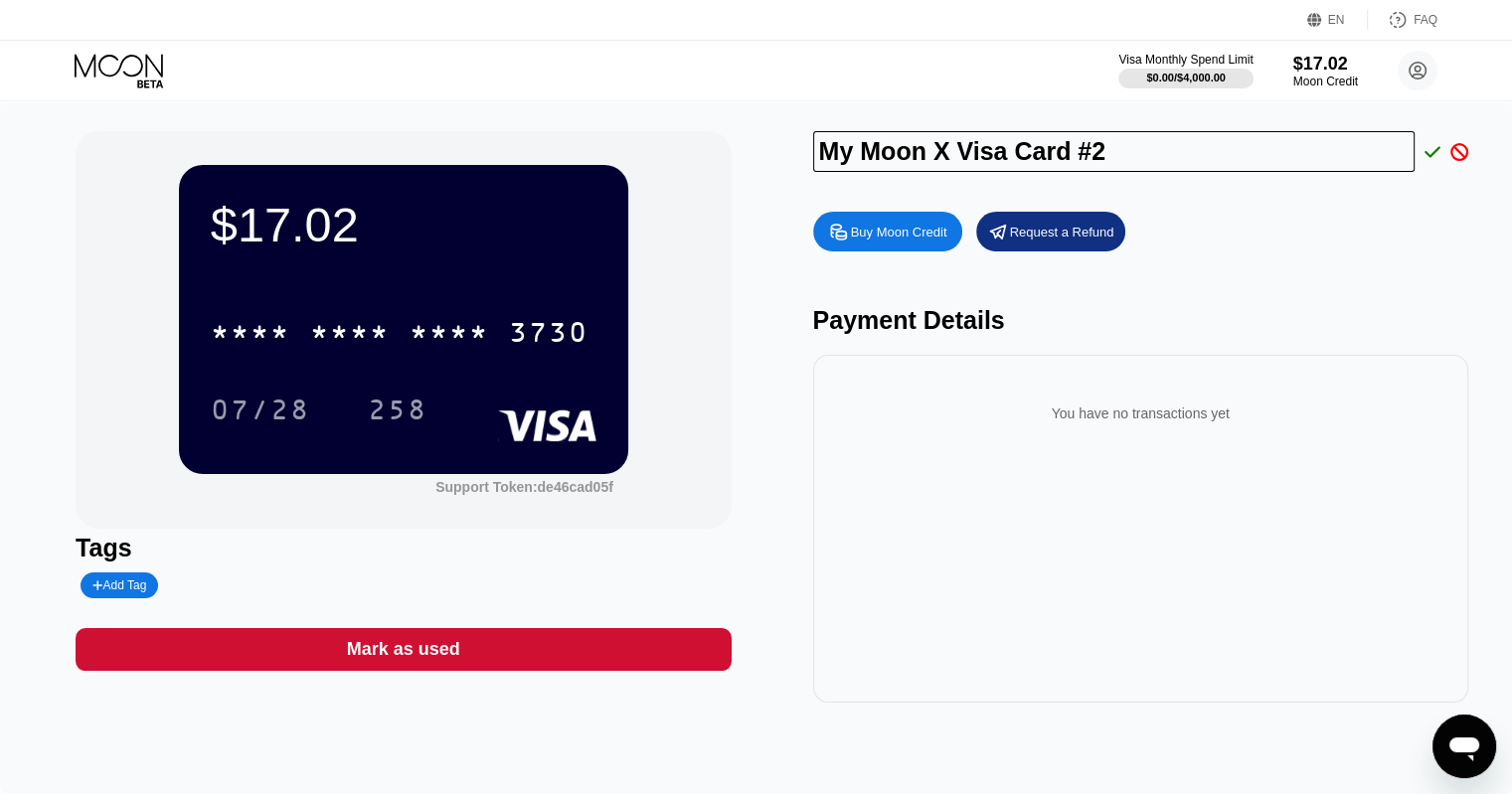 drag, startPoint x: 1099, startPoint y: 147, endPoint x: 784, endPoint y: 169, distance: 315.76732 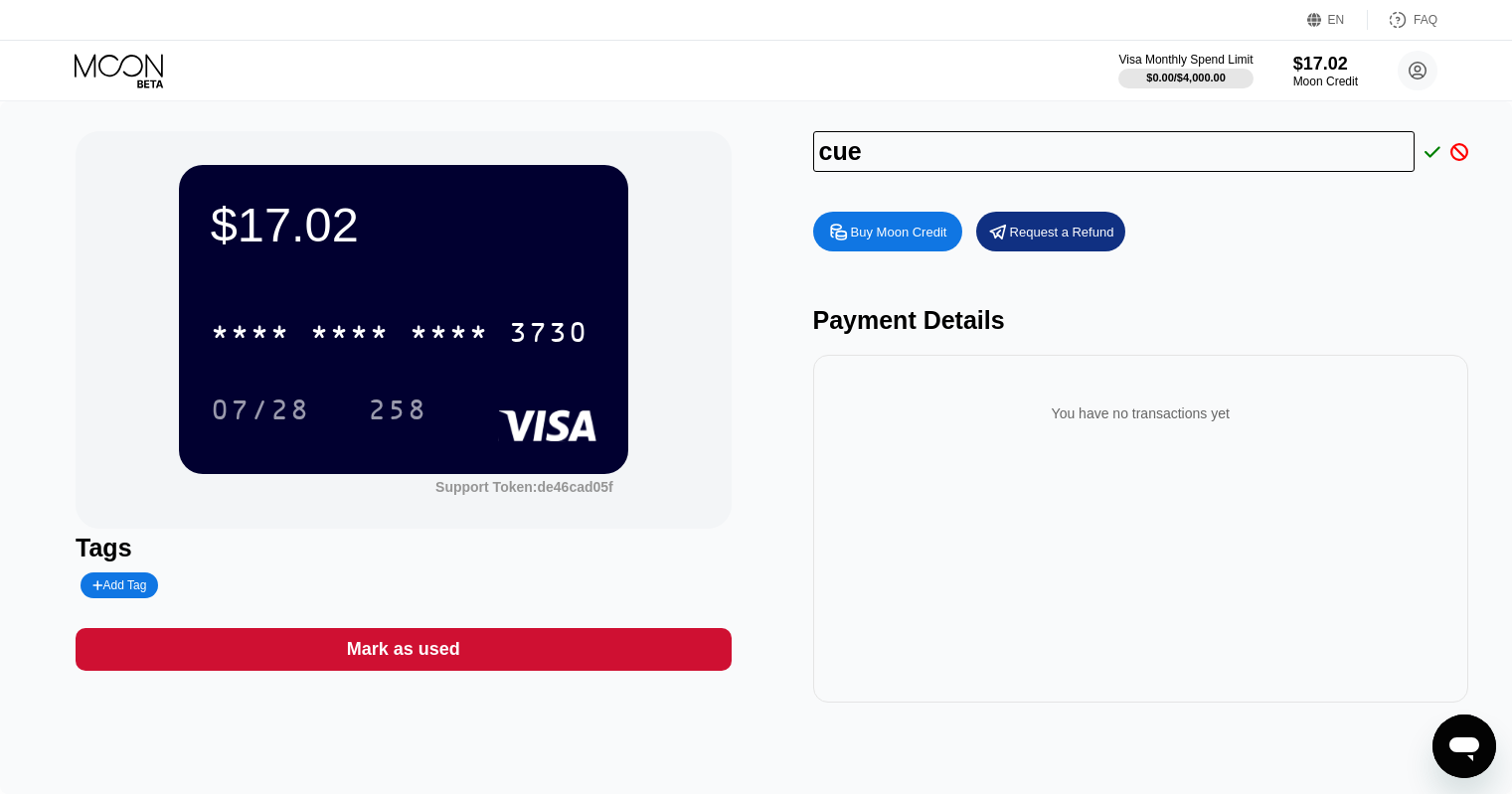 scroll, scrollTop: 0, scrollLeft: 0, axis: both 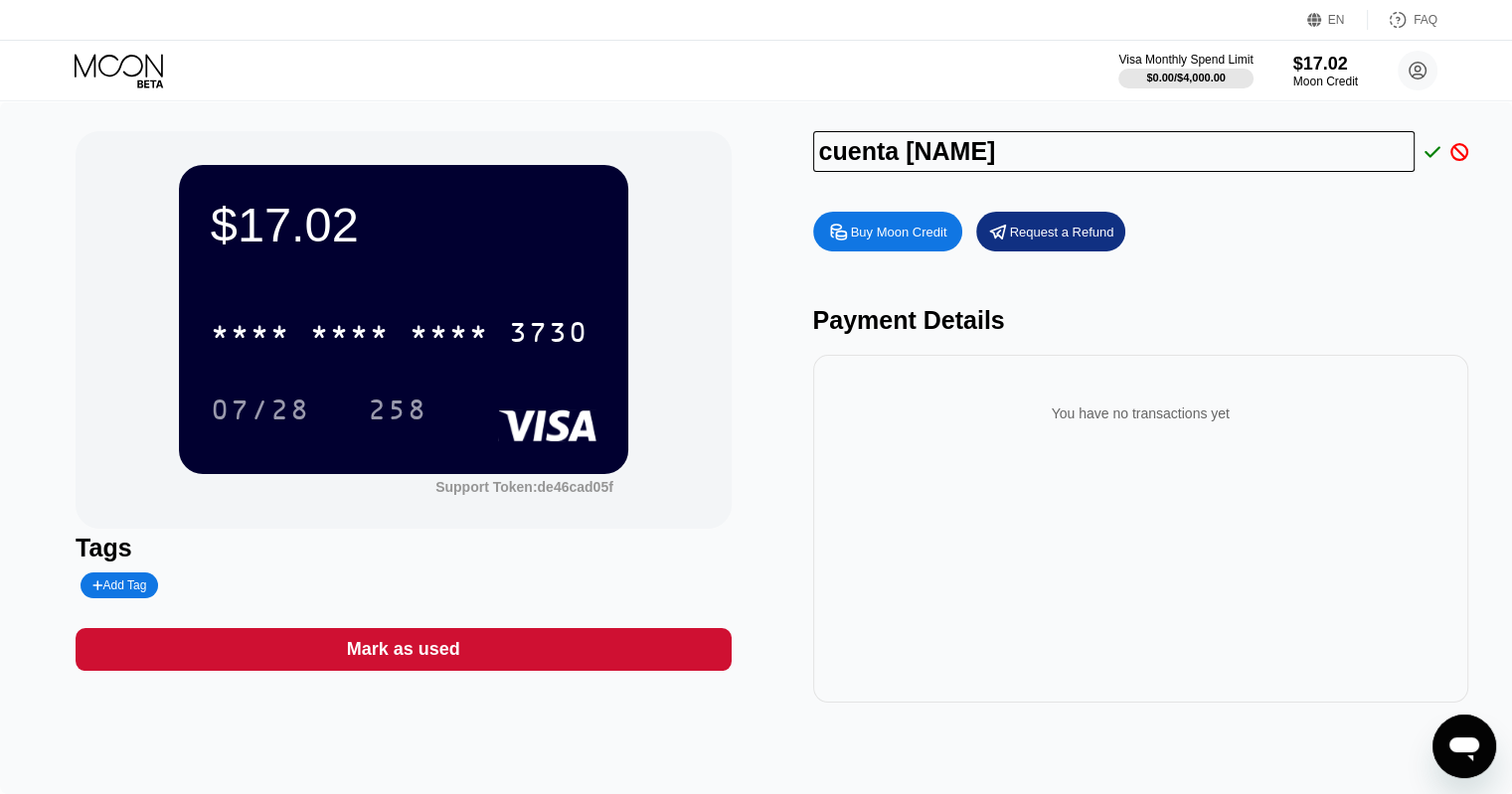 type on "cuenta freddy" 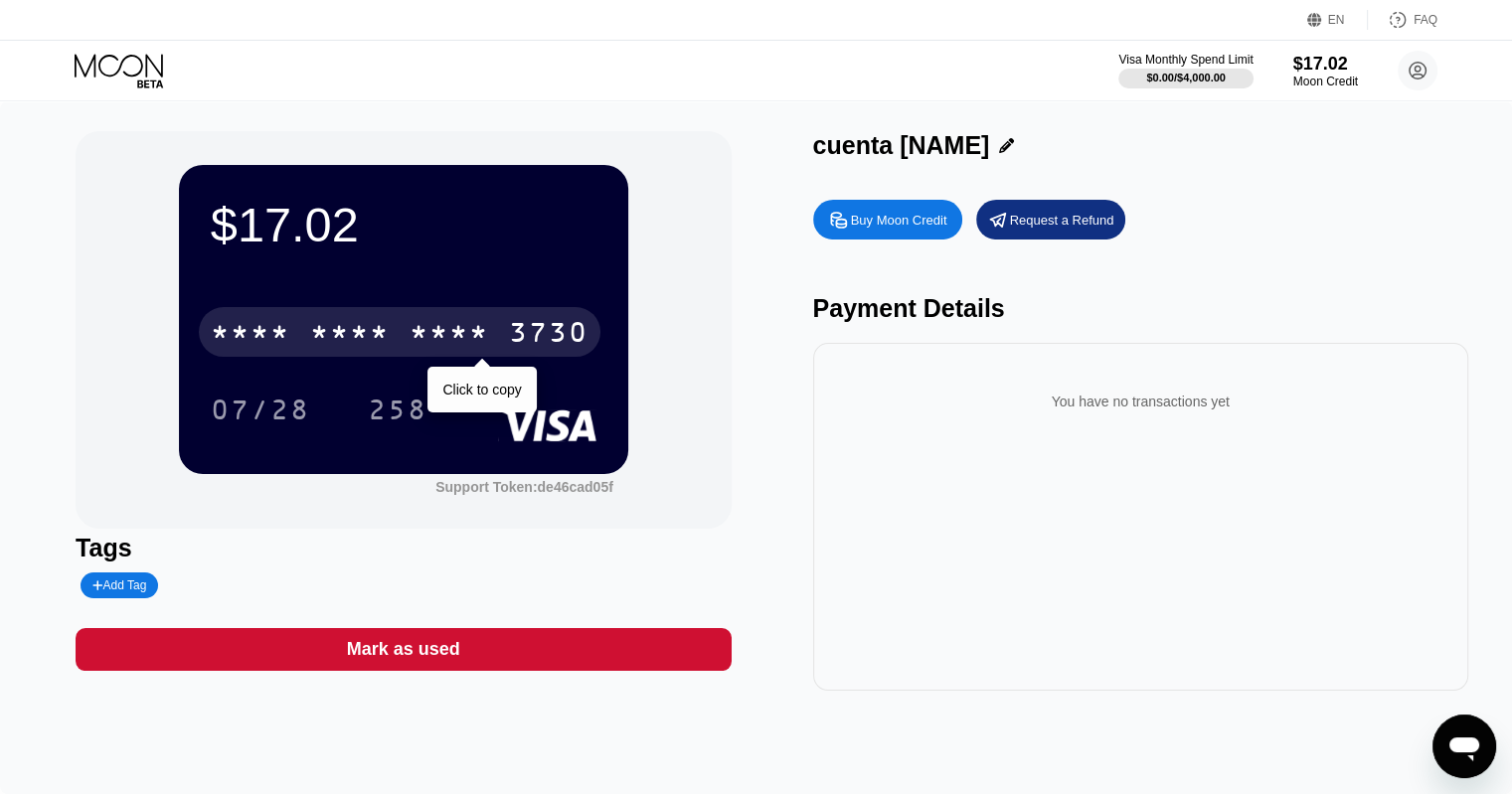 click on "* * * *" at bounding box center [449, 335] 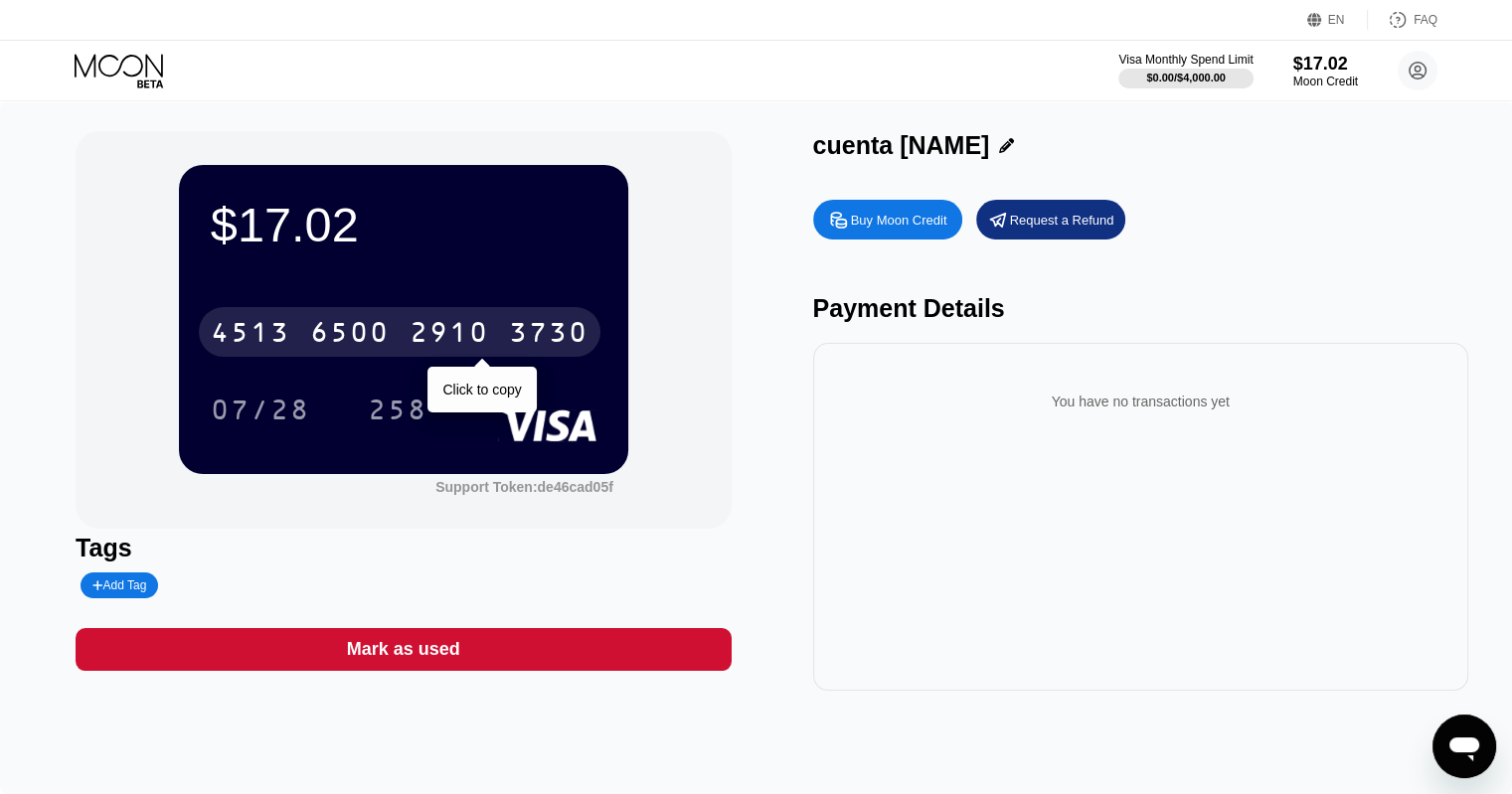 click on "4513 6500 2910 3730" at bounding box center (400, 332) 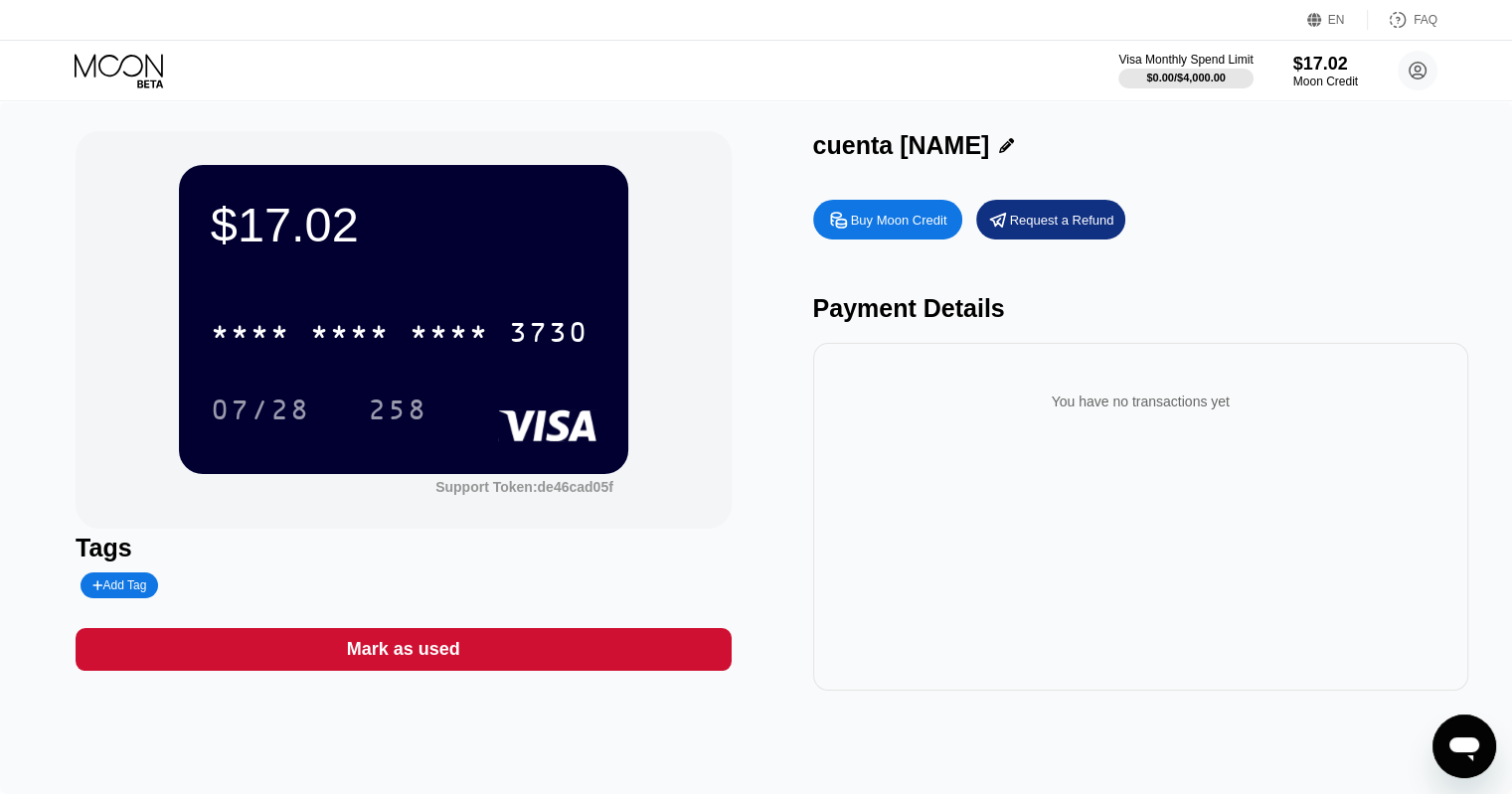 click 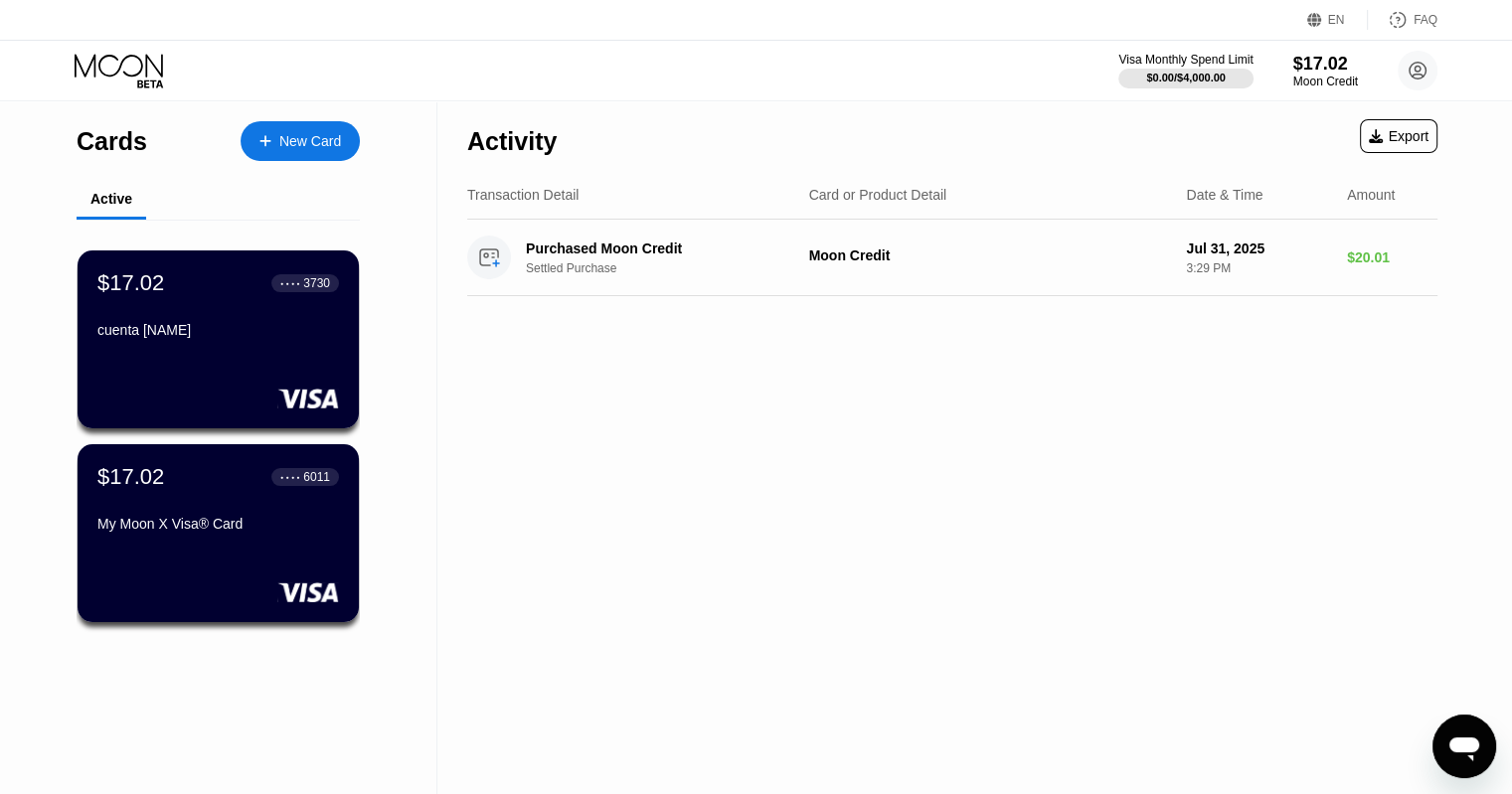 click 